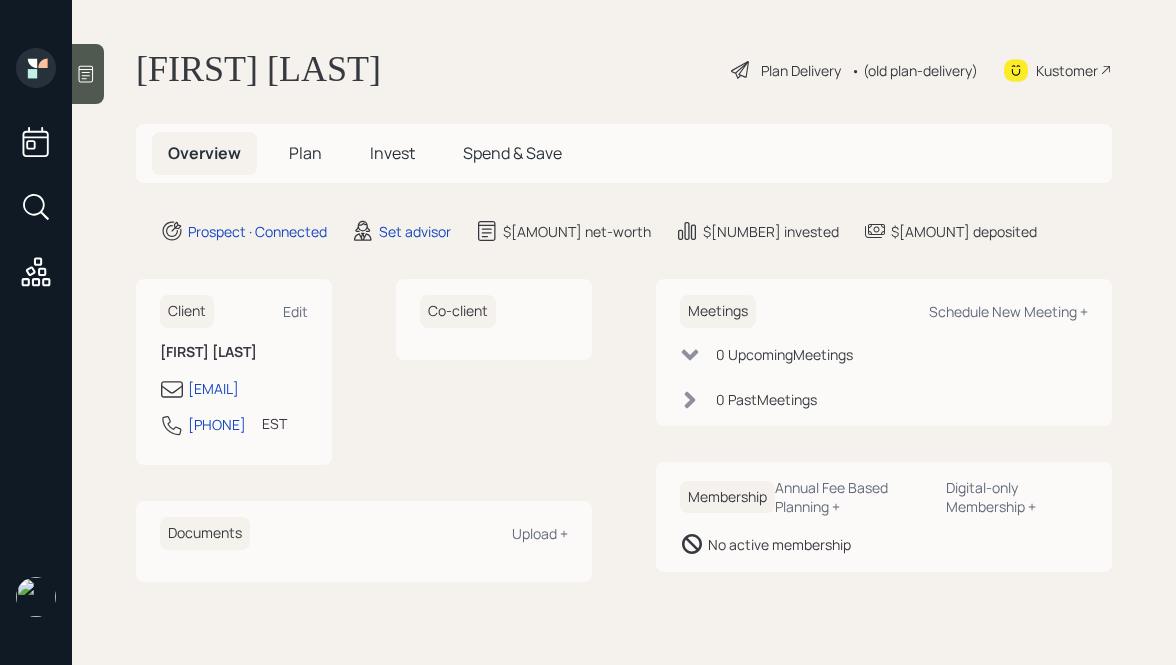 scroll, scrollTop: 0, scrollLeft: 0, axis: both 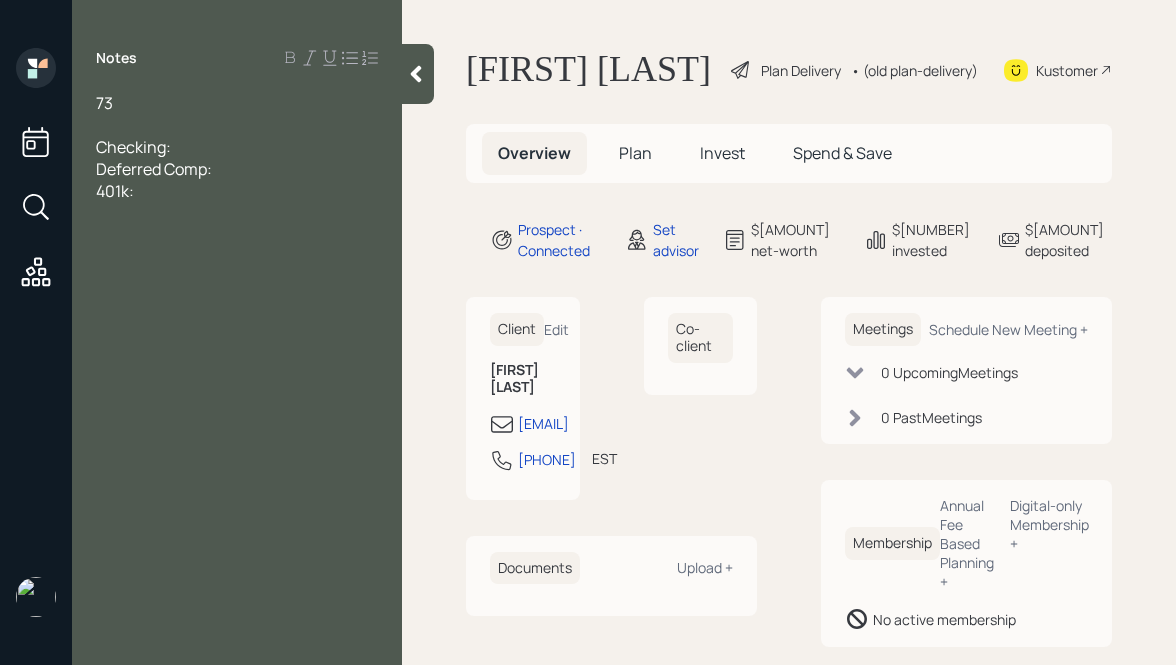 click on "Deferred Comp:" at bounding box center [237, 103] 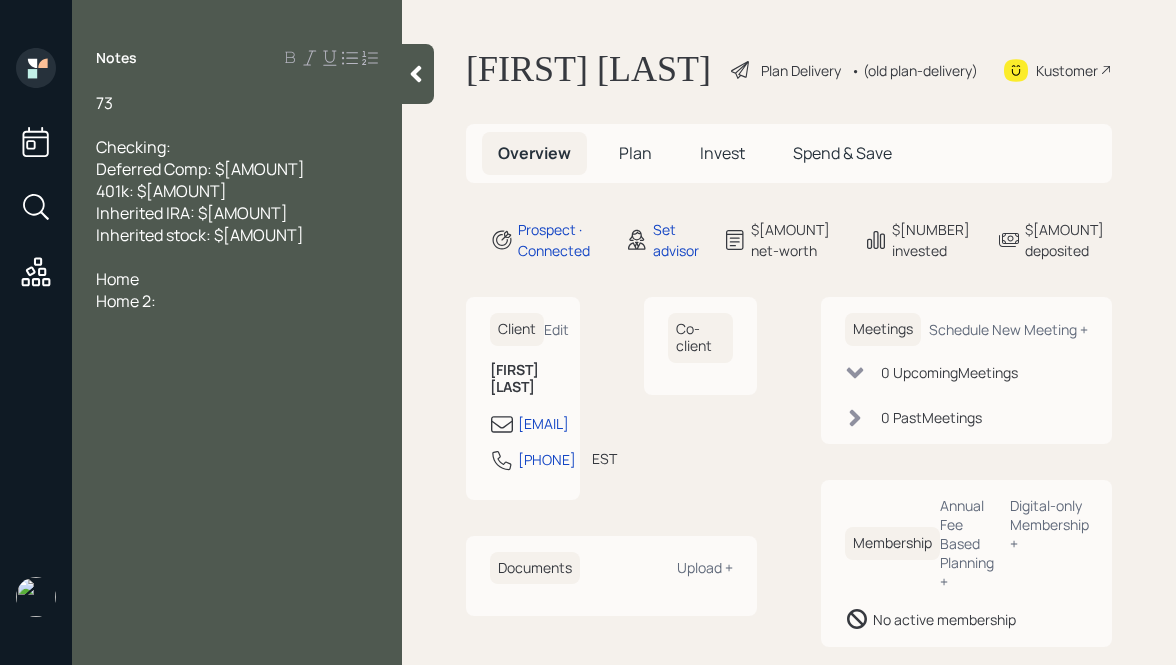 click on "Checking:" at bounding box center (237, 103) 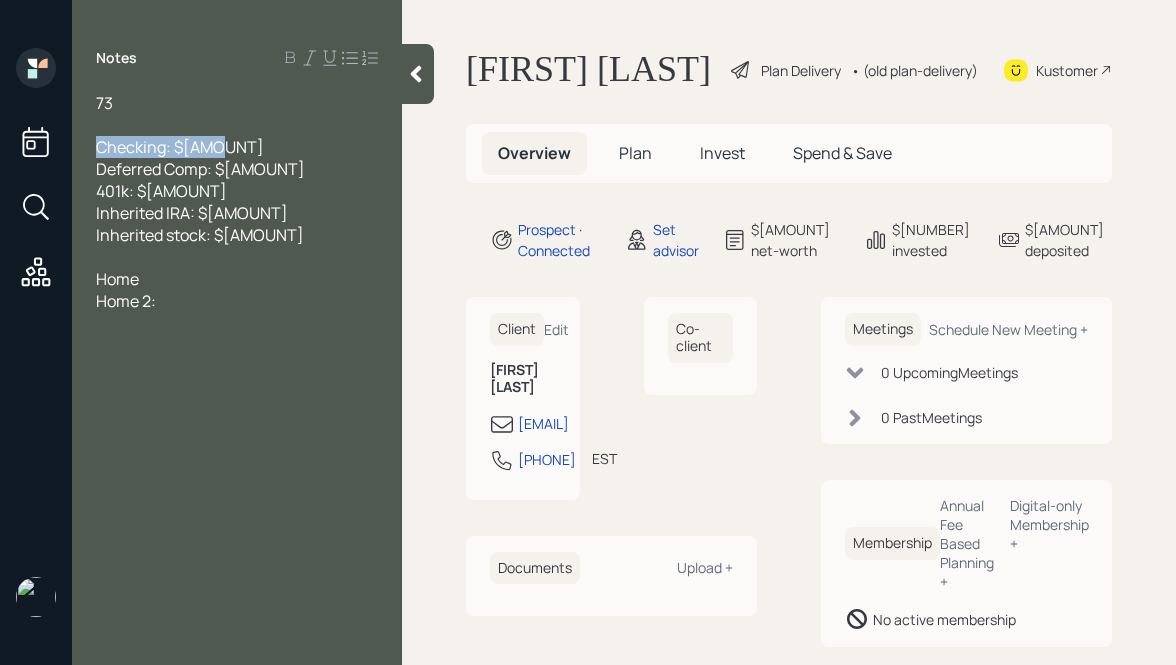 drag, startPoint x: 212, startPoint y: 146, endPoint x: 97, endPoint y: 143, distance: 115.03912 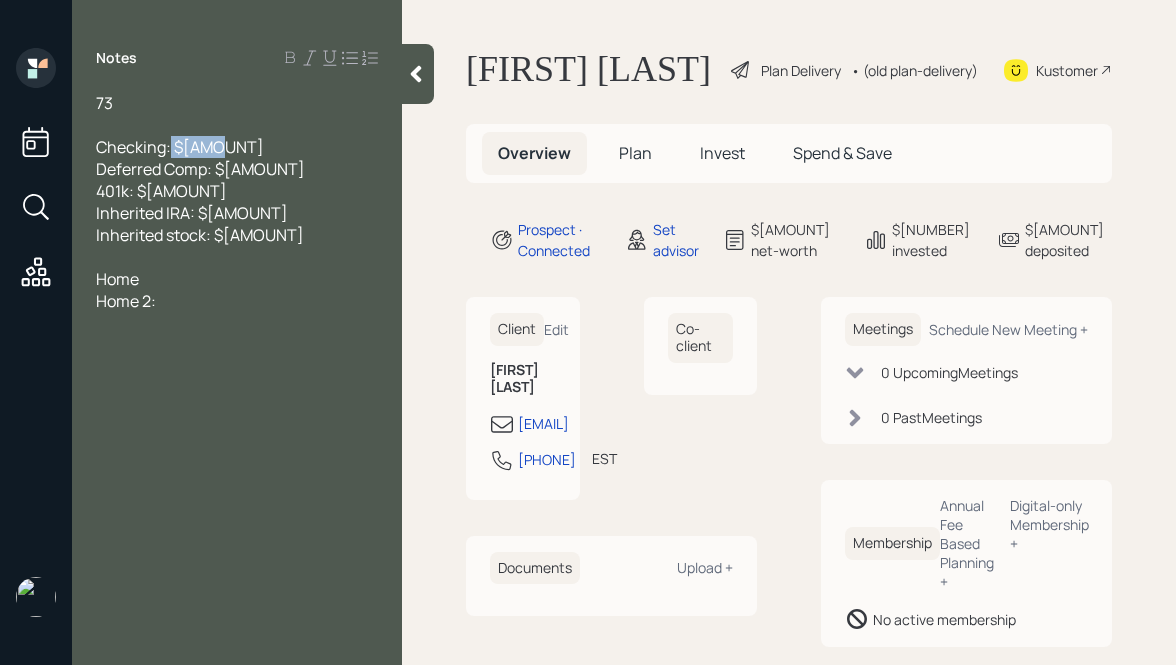drag, startPoint x: 216, startPoint y: 149, endPoint x: 168, endPoint y: 149, distance: 48 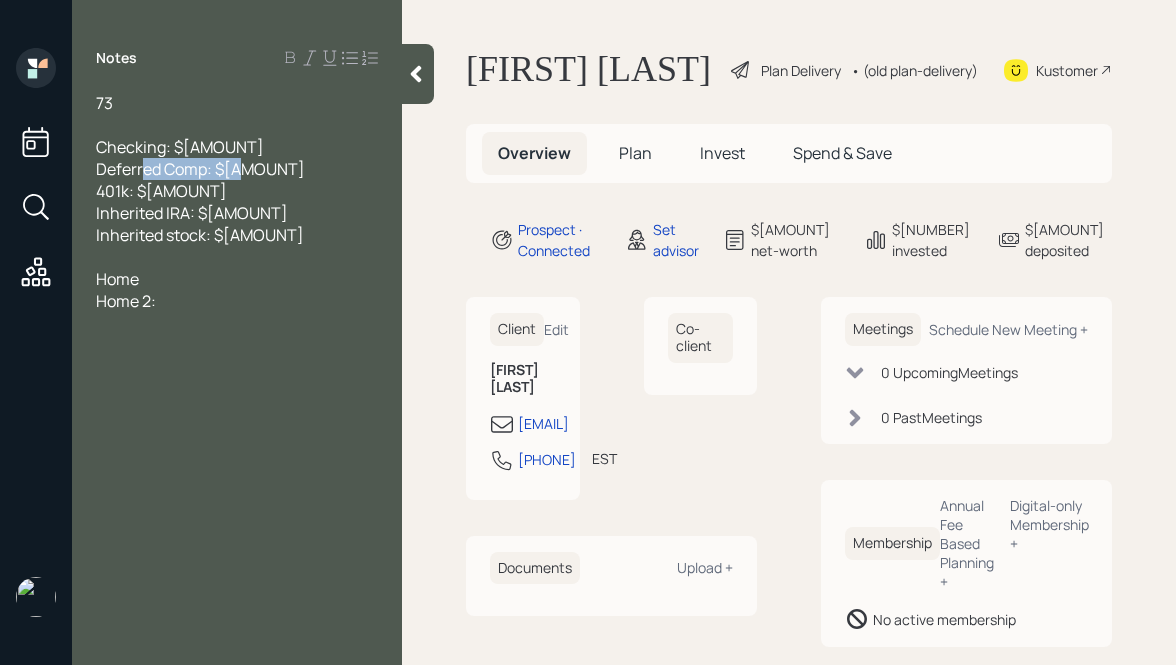 drag, startPoint x: 251, startPoint y: 170, endPoint x: 143, endPoint y: 162, distance: 108.29589 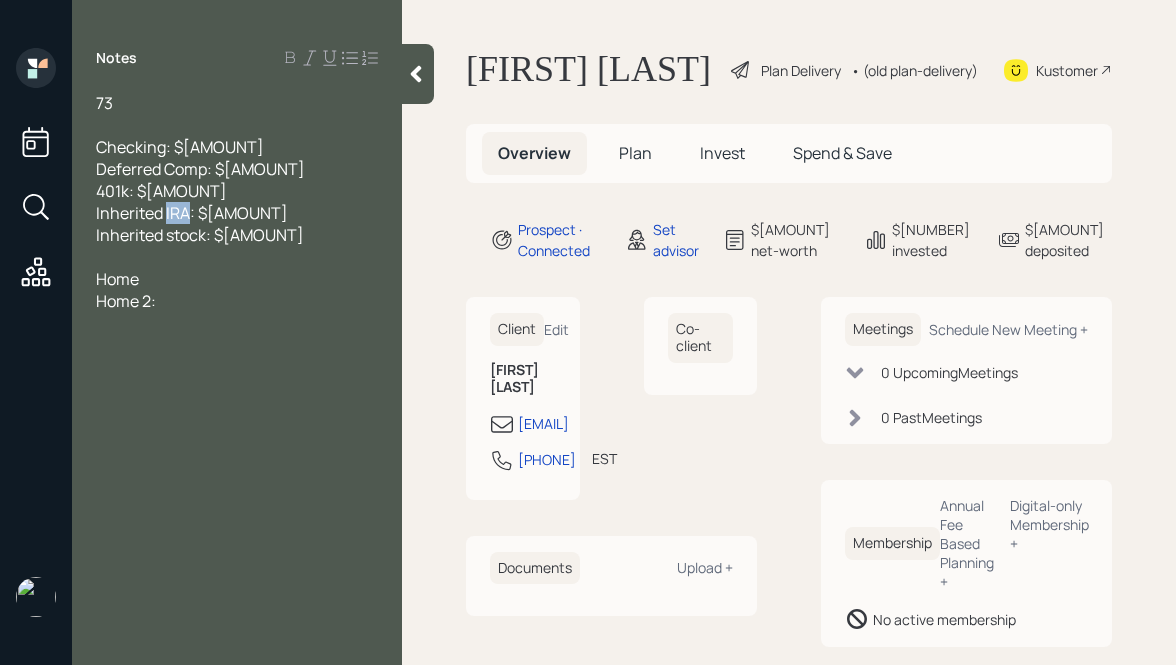 drag, startPoint x: 186, startPoint y: 211, endPoint x: 165, endPoint y: 210, distance: 21.023796 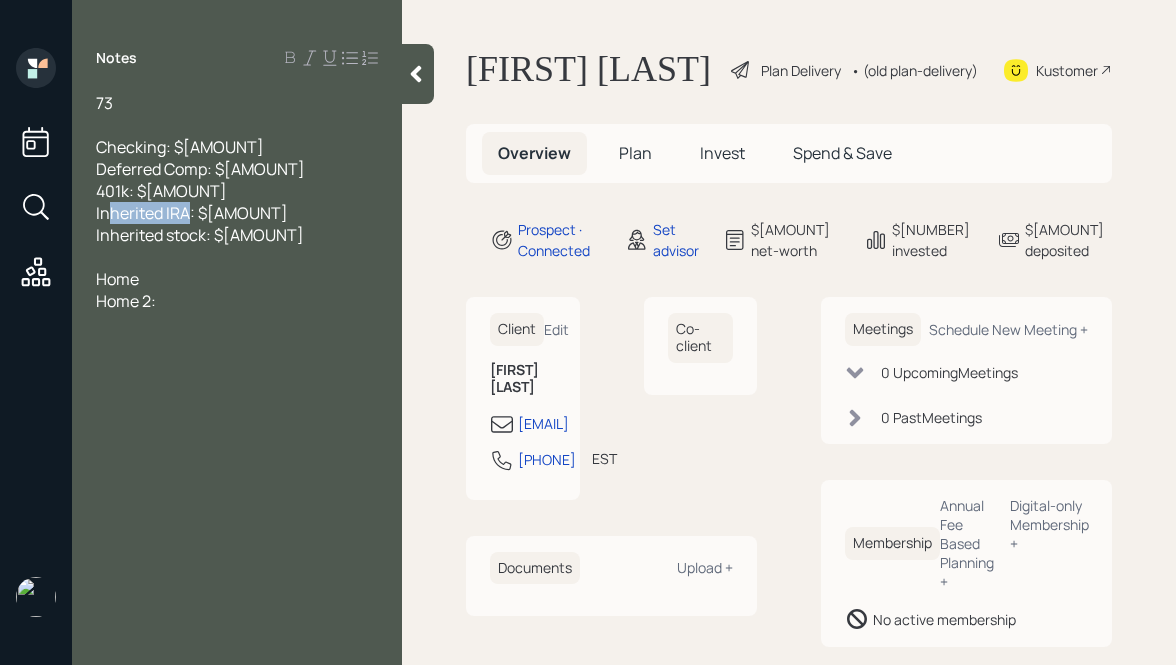 drag, startPoint x: 187, startPoint y: 210, endPoint x: 108, endPoint y: 205, distance: 79.15807 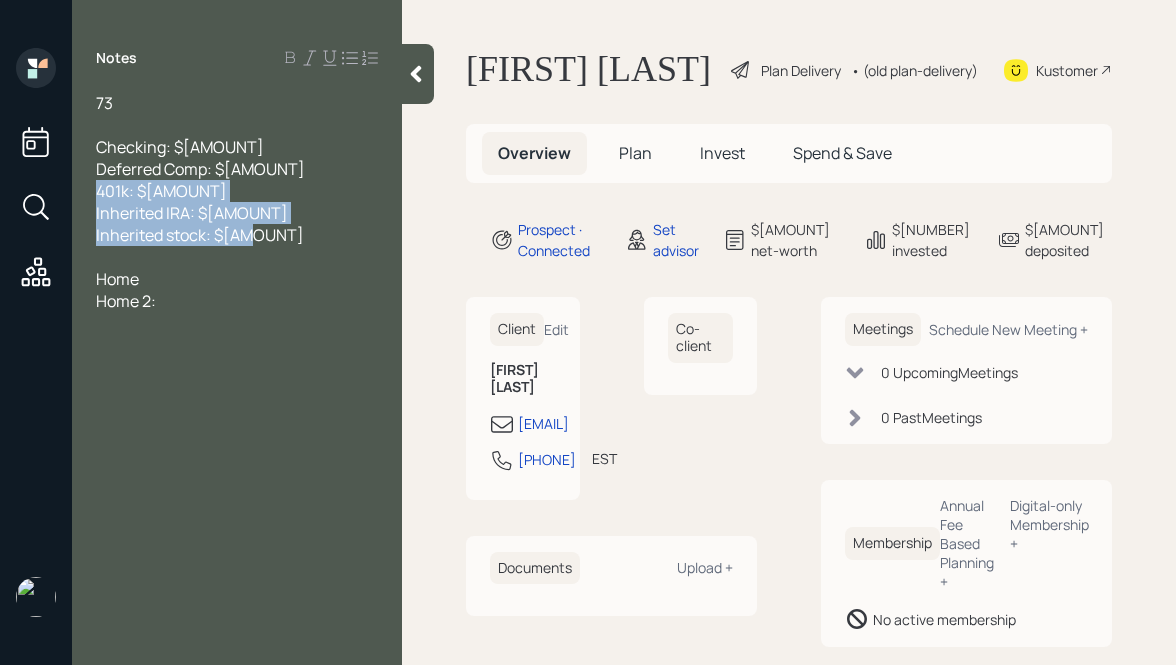 drag, startPoint x: 247, startPoint y: 233, endPoint x: 60, endPoint y: 181, distance: 194.09534 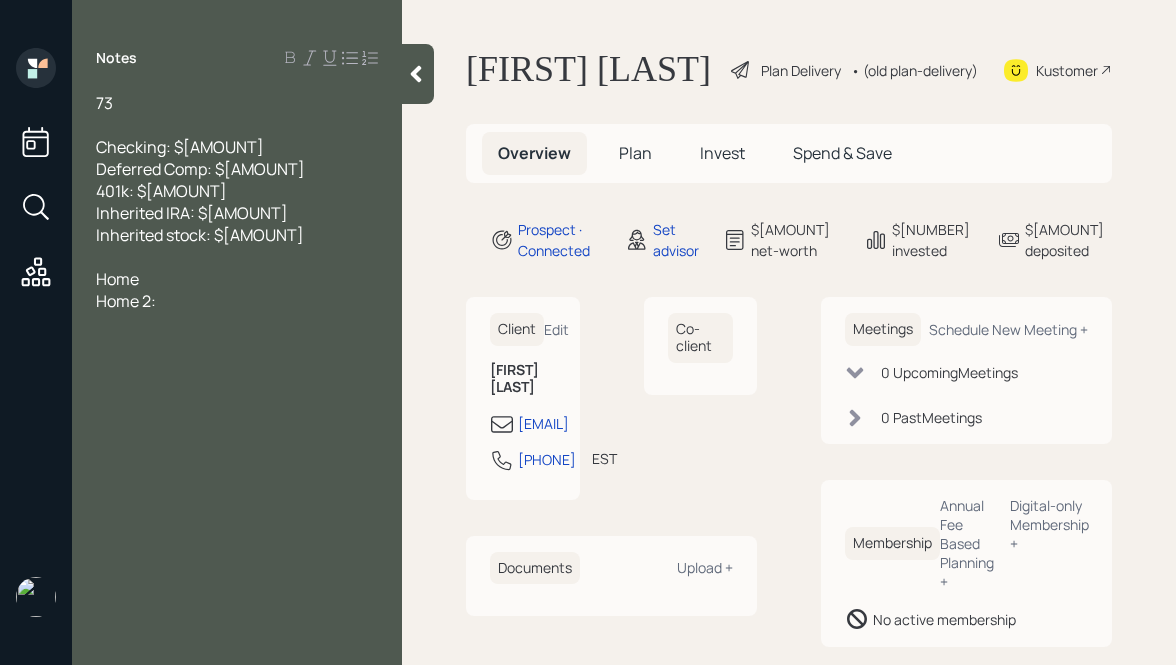 click on "Inherited stock: $[AMOUNT]" at bounding box center (237, 103) 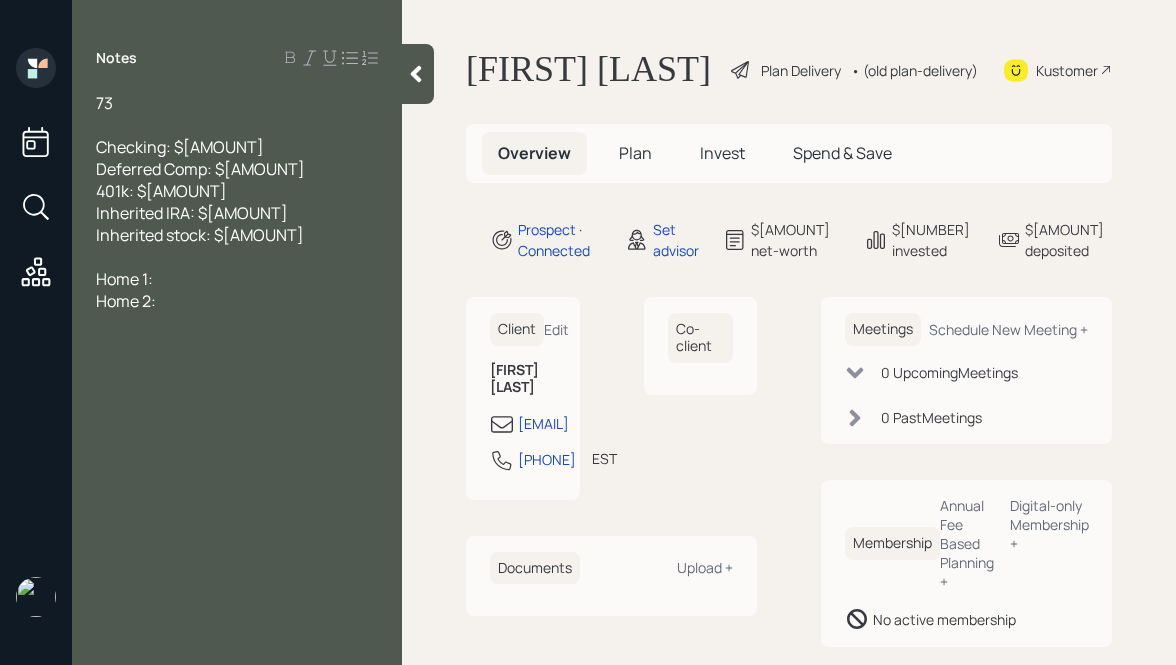 click on "Inherited stock: $[AMOUNT]" at bounding box center (237, 103) 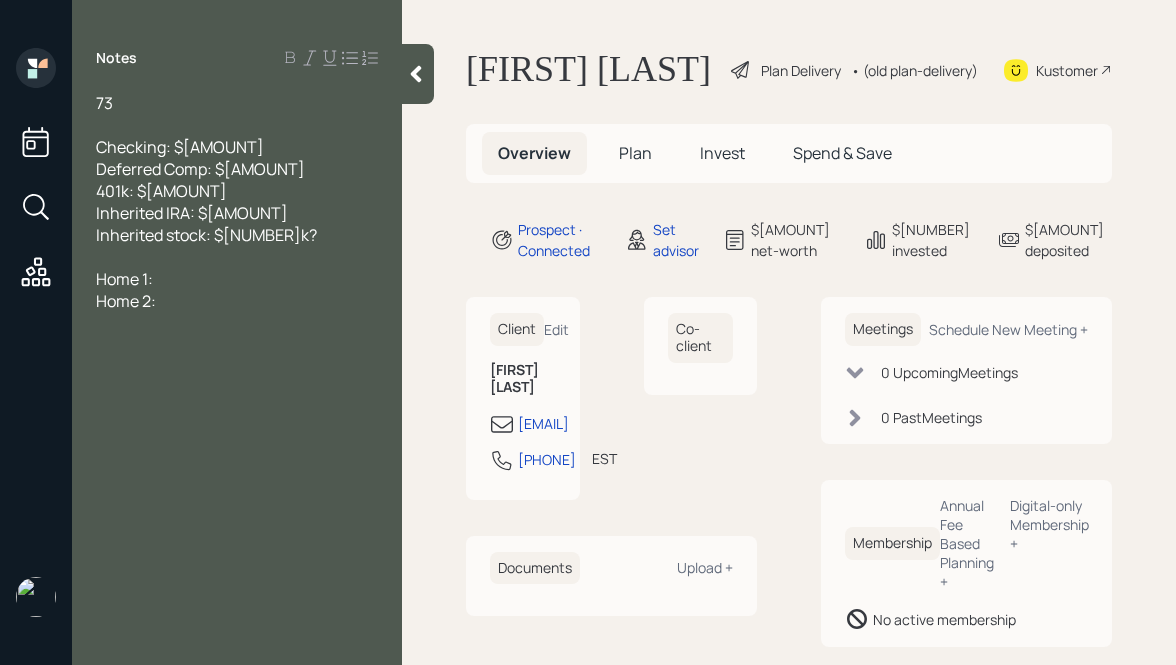 click on "Home 1:" at bounding box center [237, 103] 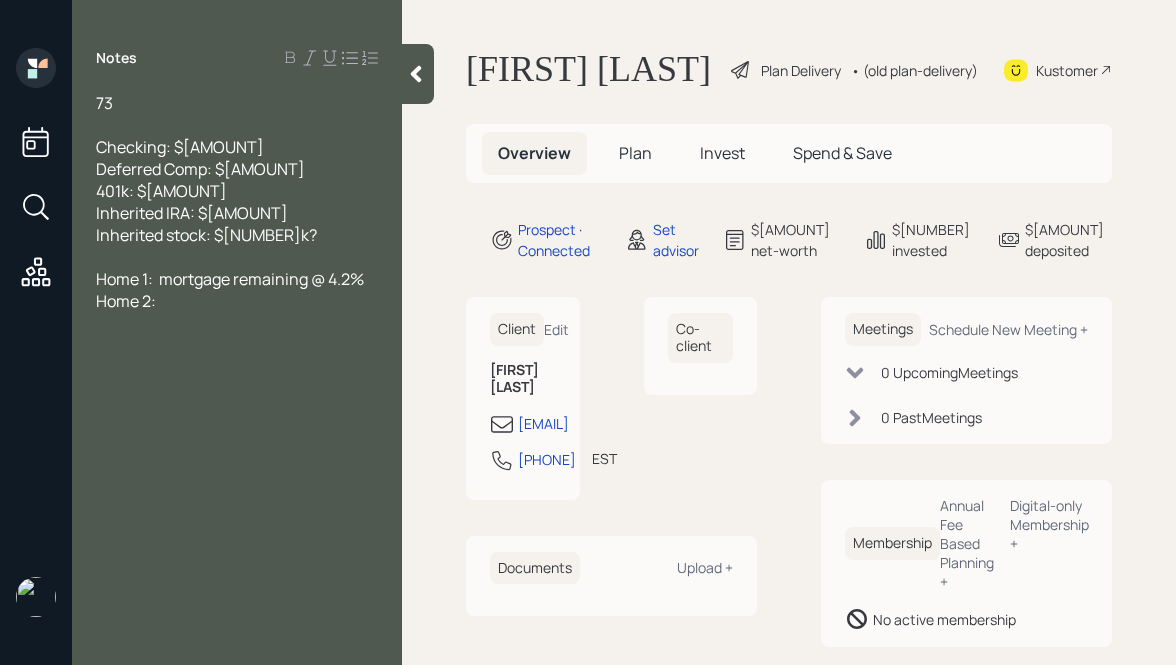 click on "Home 1:  mortgage remaining @ 4.2%" at bounding box center (104, 103) 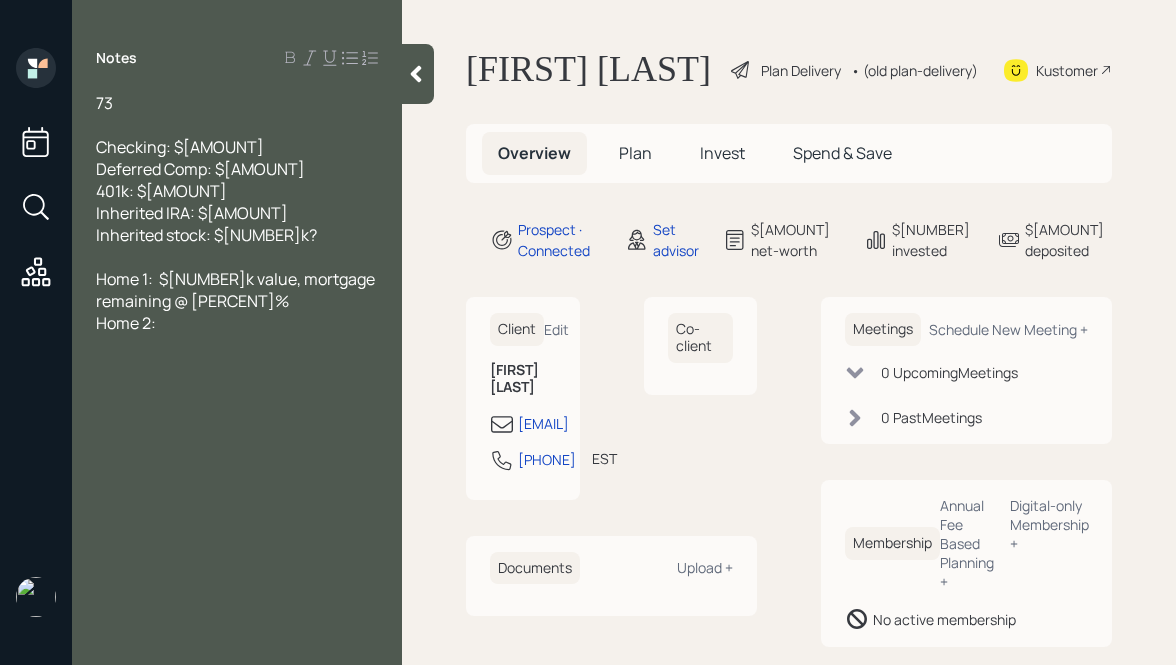 click on "Home 1:  $[NUMBER]k value, mortgage remaining @ [PERCENT]%" at bounding box center [237, 103] 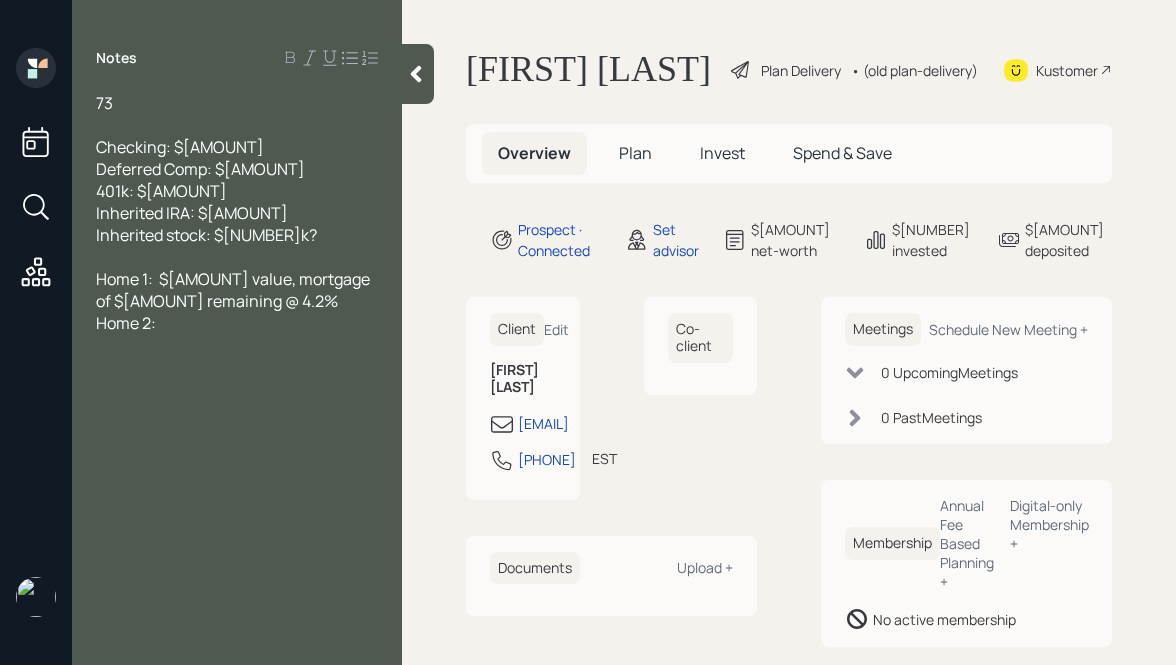 click on "Notes 73 Checking: $[AMOUNT]  Deferred Comp: $[AMOUNT] 401k: $[AMOUNT]  Inherited IRA: $[AMOUNT] Inherited stock: $[AMOUNT]? Home 1:  $[AMOUNT] value, mortgage of $[AMOUNT] remaining @ 4.2%  Home 2:" at bounding box center (237, 344) 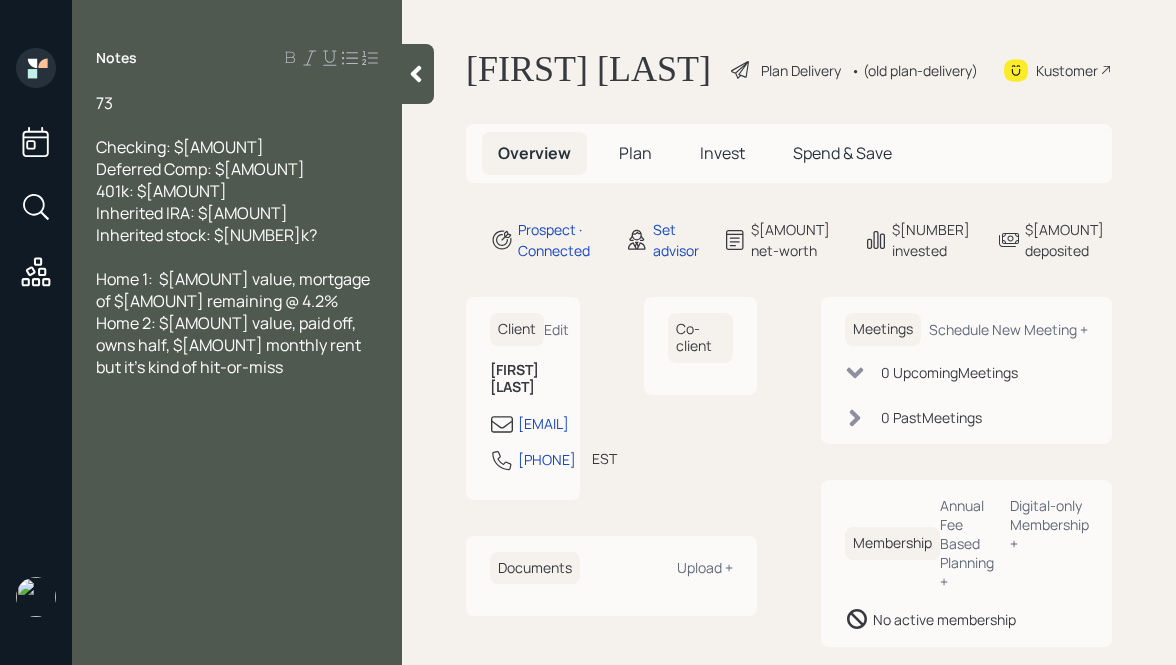 click at bounding box center [416, 74] 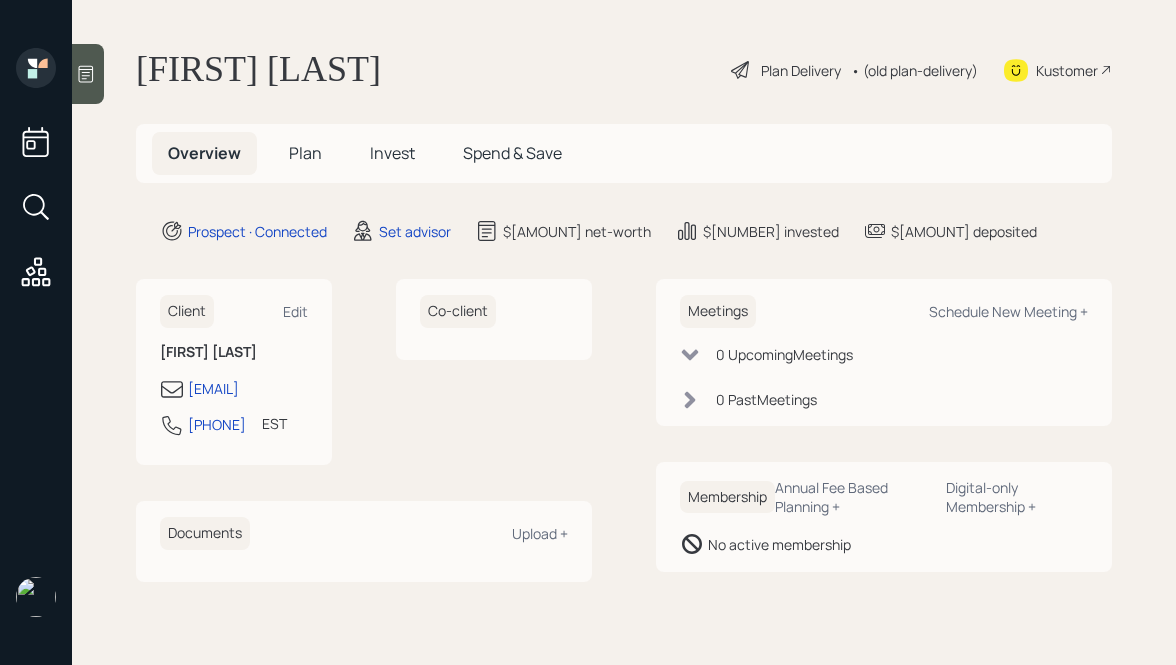 click on "[FIRST] [LAST] Plan Delivery • (old plan-delivery) Kustomer" at bounding box center (624, 70) 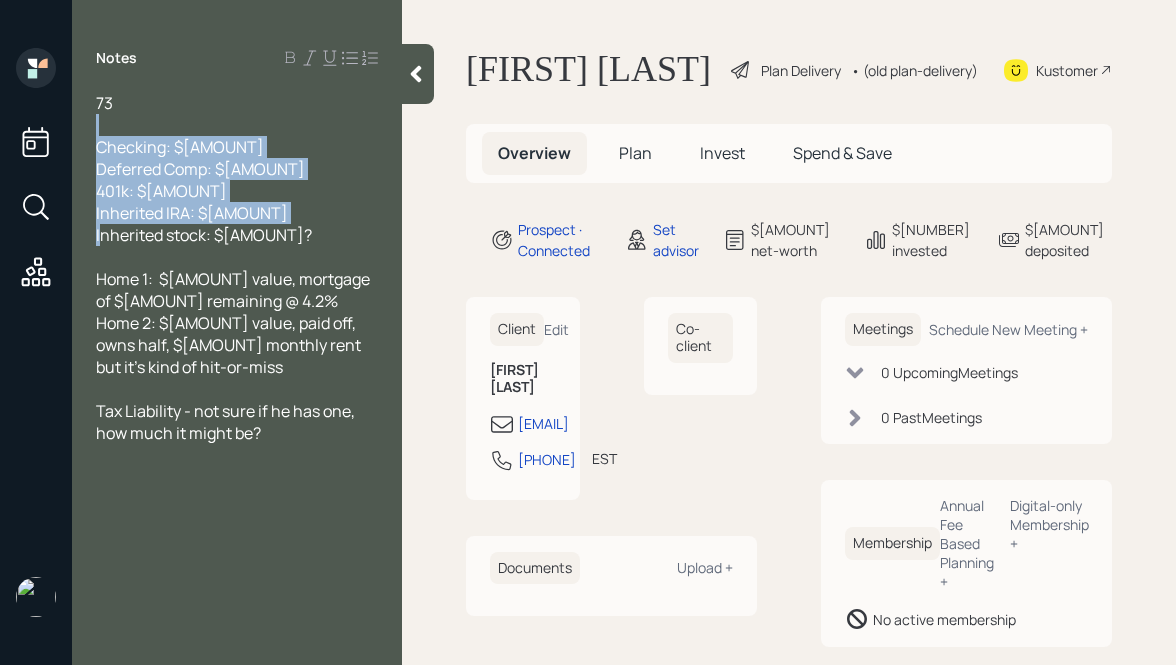 drag, startPoint x: 272, startPoint y: 236, endPoint x: 55, endPoint y: 103, distance: 254.51523 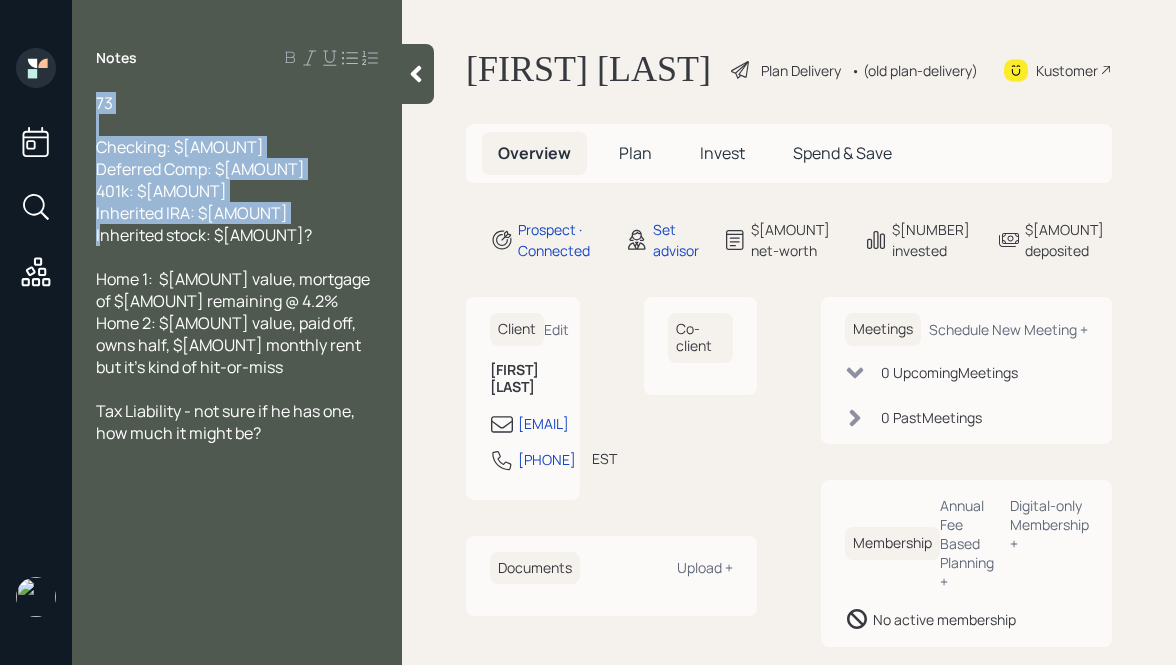 click on "Checking: $[AMOUNT]
Deferred Comp: $[AMOUNT]
401k: $[AMOUNT]
Inherited IRA: $[AMOUNT]
Inherited stock: $[AMOUNT]?" at bounding box center (104, 103) 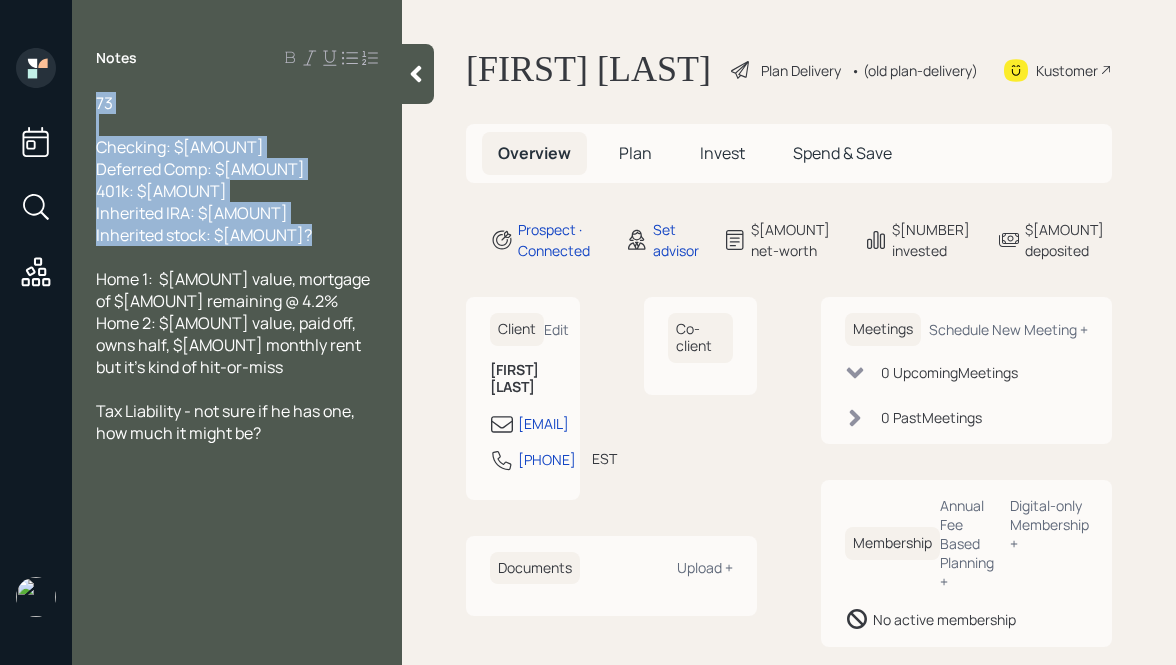 drag, startPoint x: 96, startPoint y: 102, endPoint x: 287, endPoint y: 257, distance: 245.97968 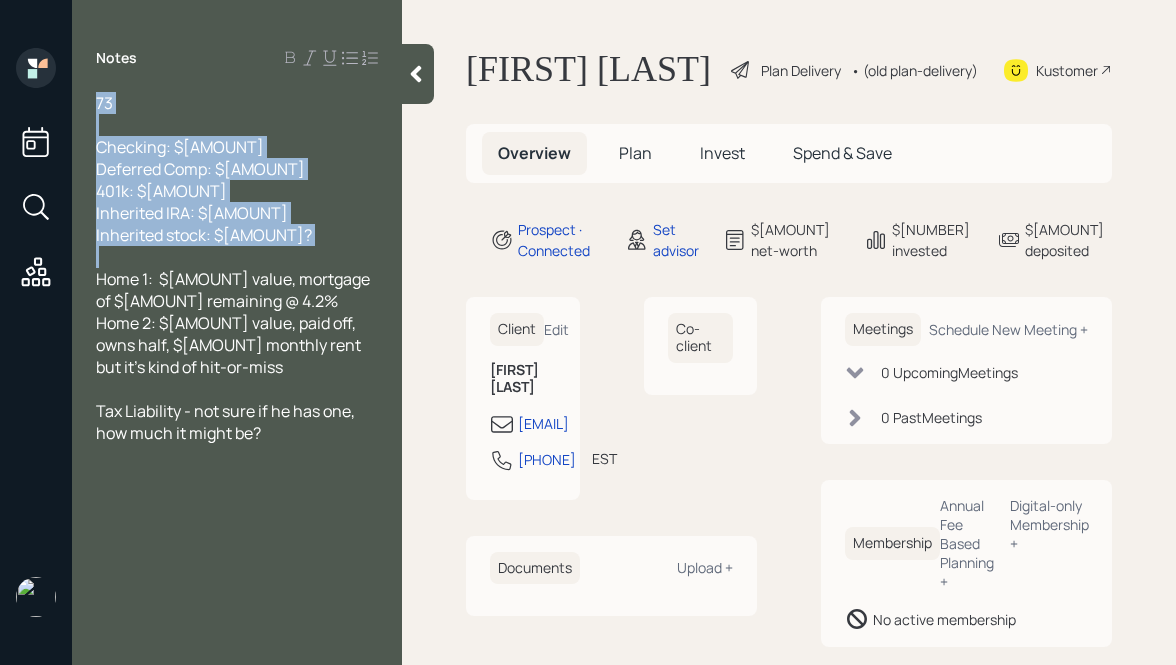 click at bounding box center (237, 103) 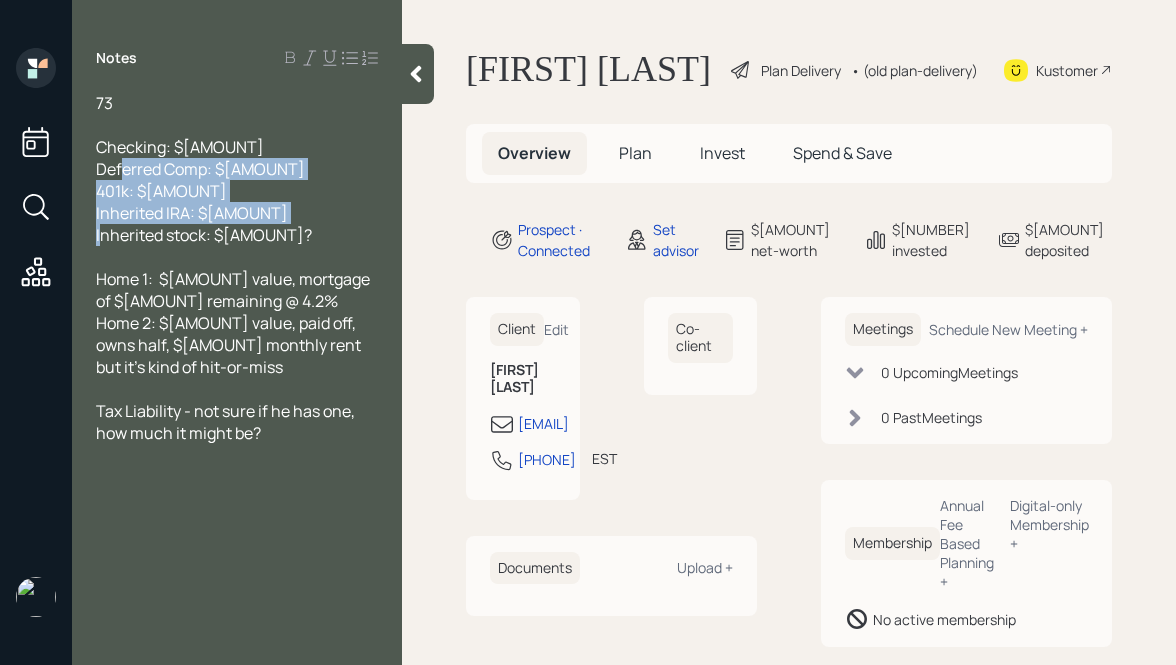 drag, startPoint x: 288, startPoint y: 243, endPoint x: 124, endPoint y: 146, distance: 190.53871 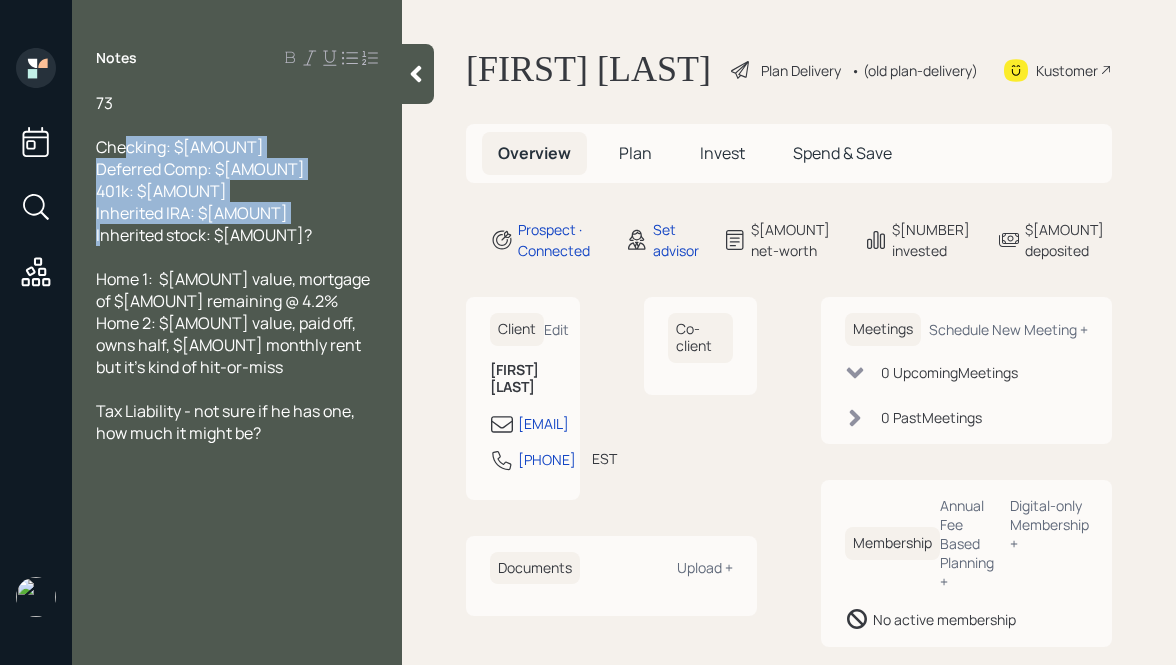 click on "Checking: $[AMOUNT]
Deferred Comp: $[AMOUNT]
401k: $[AMOUNT]
Inherited IRA: $[AMOUNT]
Inherited stock: $[AMOUNT]?" at bounding box center [237, 103] 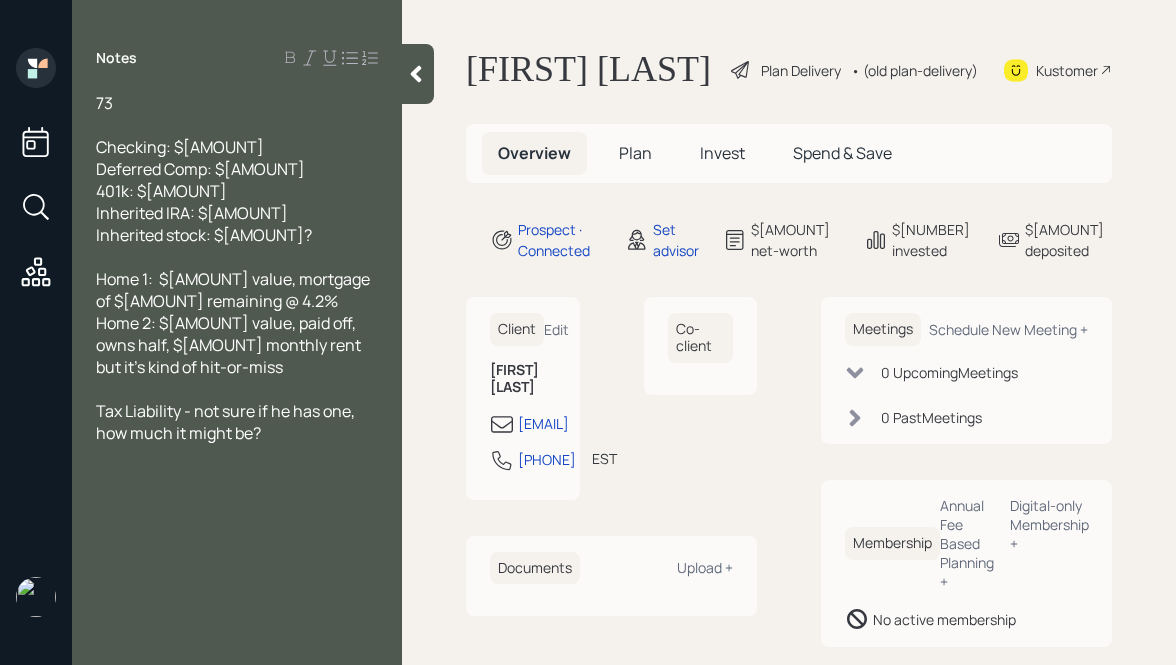 click on "Checking: $[AMOUNT]
Deferred Comp: $[AMOUNT]
401k: $[AMOUNT]
Inherited IRA: $[AMOUNT]
Inherited stock: $[AMOUNT]?" at bounding box center [237, 103] 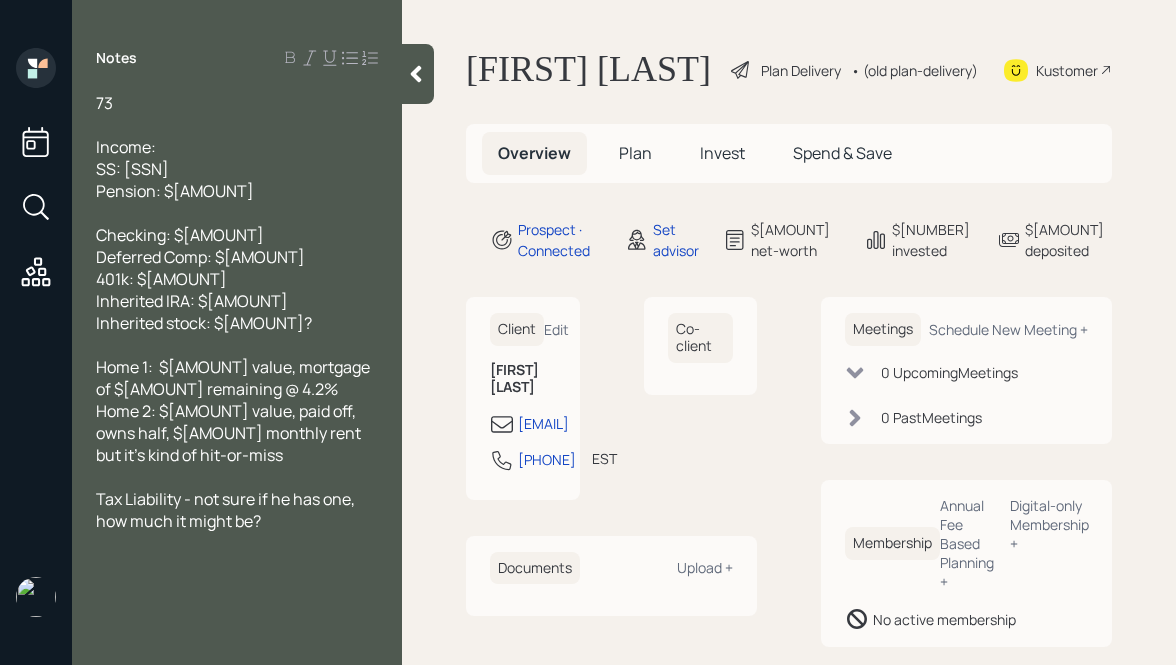 click on "SS: [SSN]" at bounding box center [237, 103] 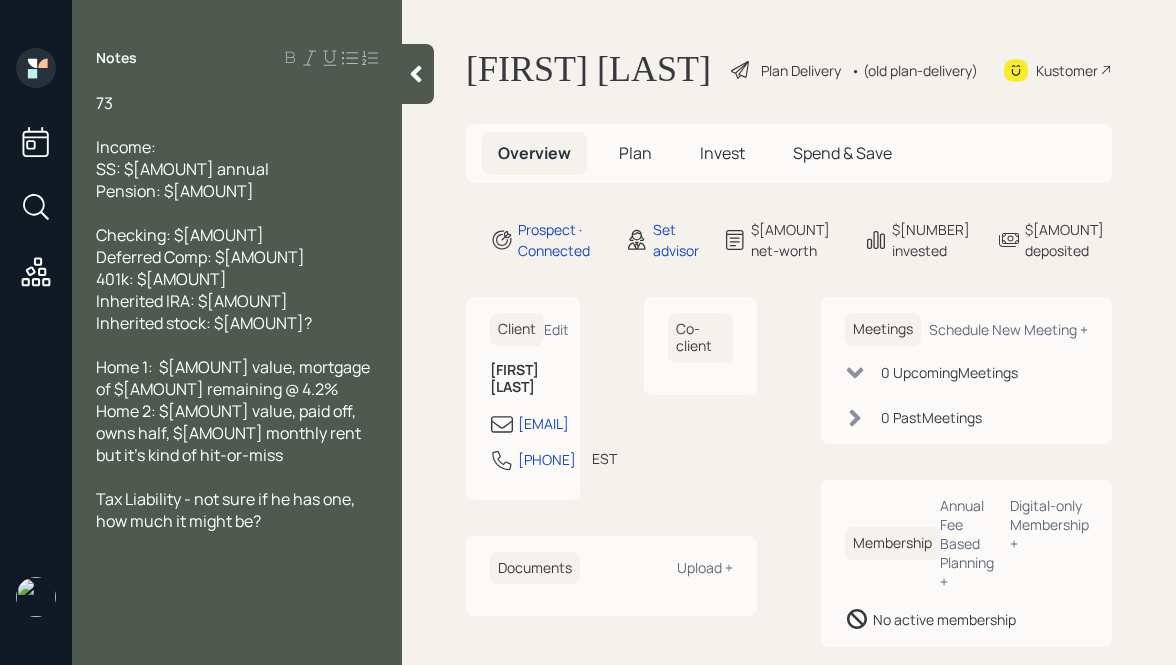 click on "Pension: $[AMOUNT]" at bounding box center [237, 103] 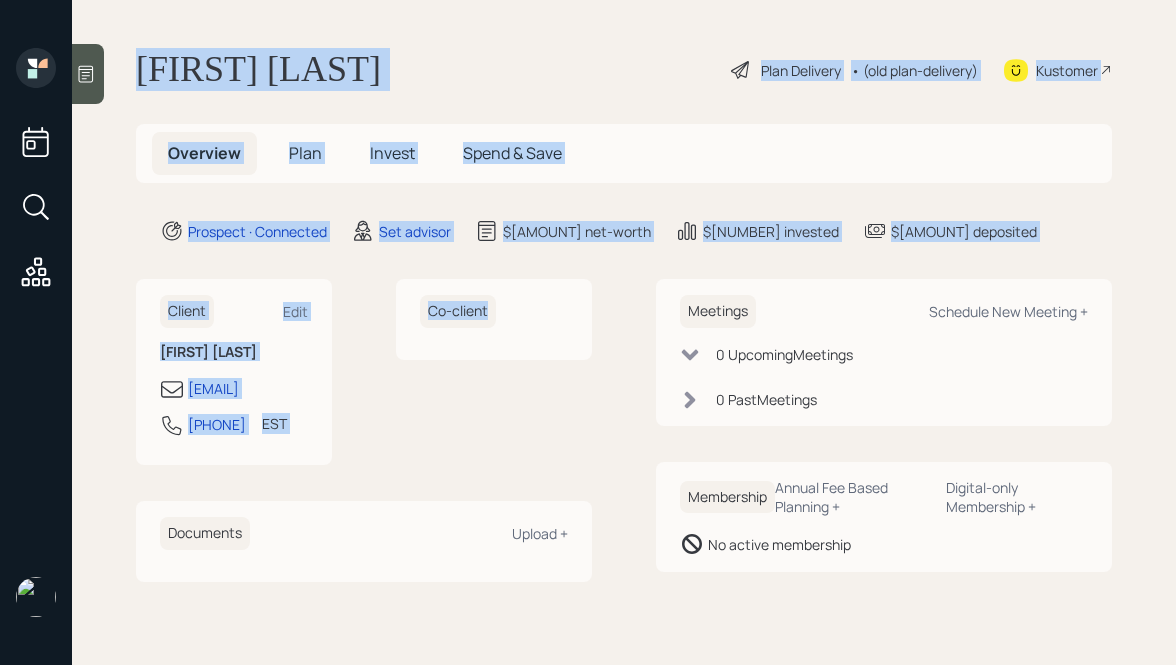 drag, startPoint x: 128, startPoint y: 43, endPoint x: 527, endPoint y: 361, distance: 510.22055 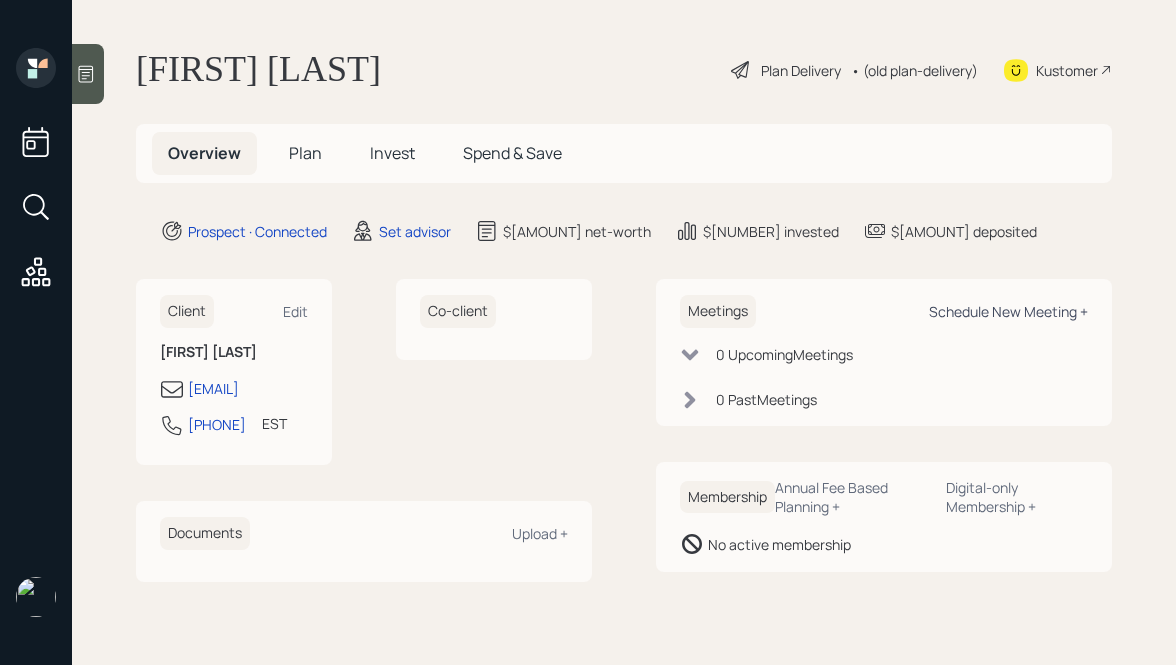 click on "Schedule New Meeting +" at bounding box center (295, 311) 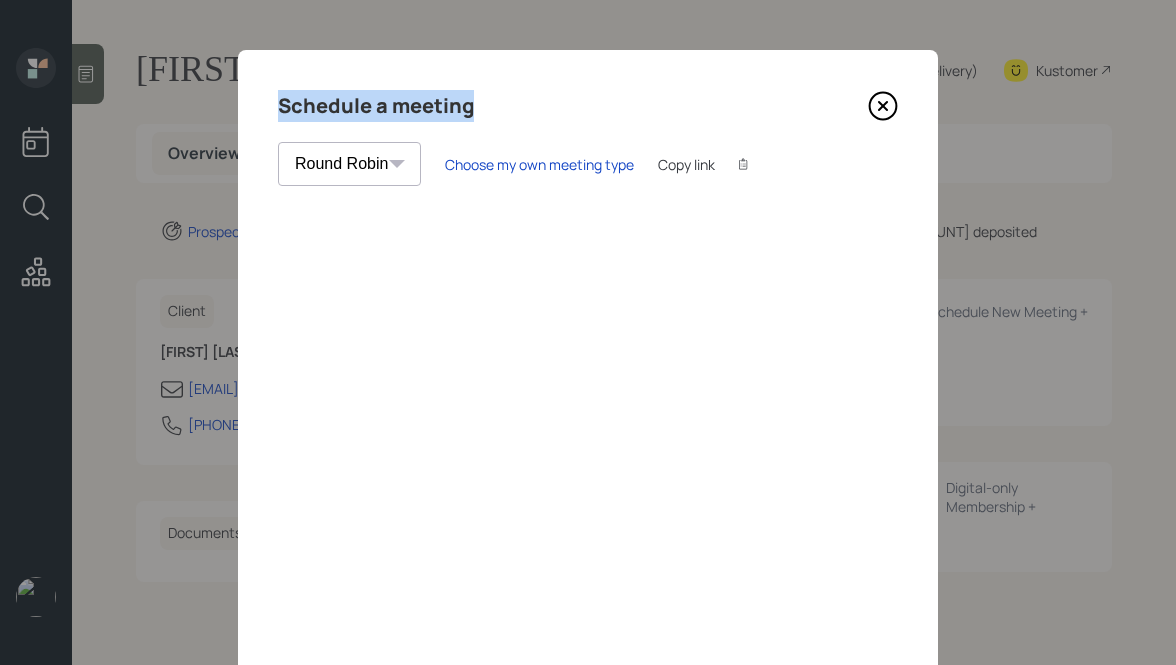 drag, startPoint x: 485, startPoint y: 115, endPoint x: 304, endPoint y: 62, distance: 188.60011 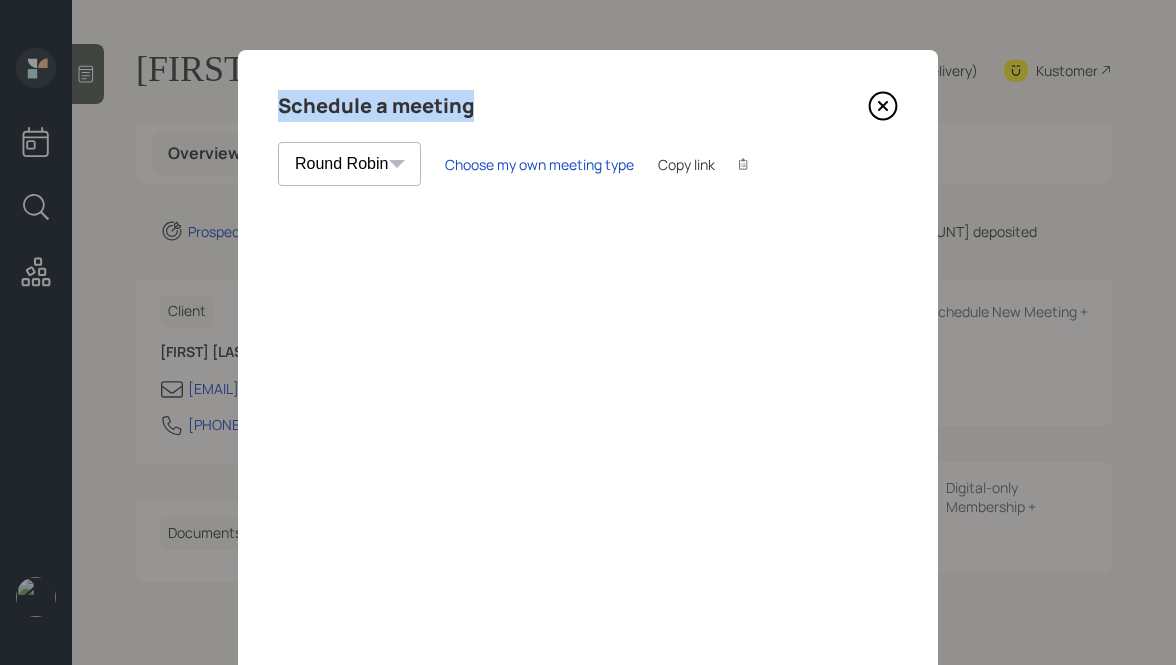 click on "Schedule a meeting" at bounding box center (376, 106) 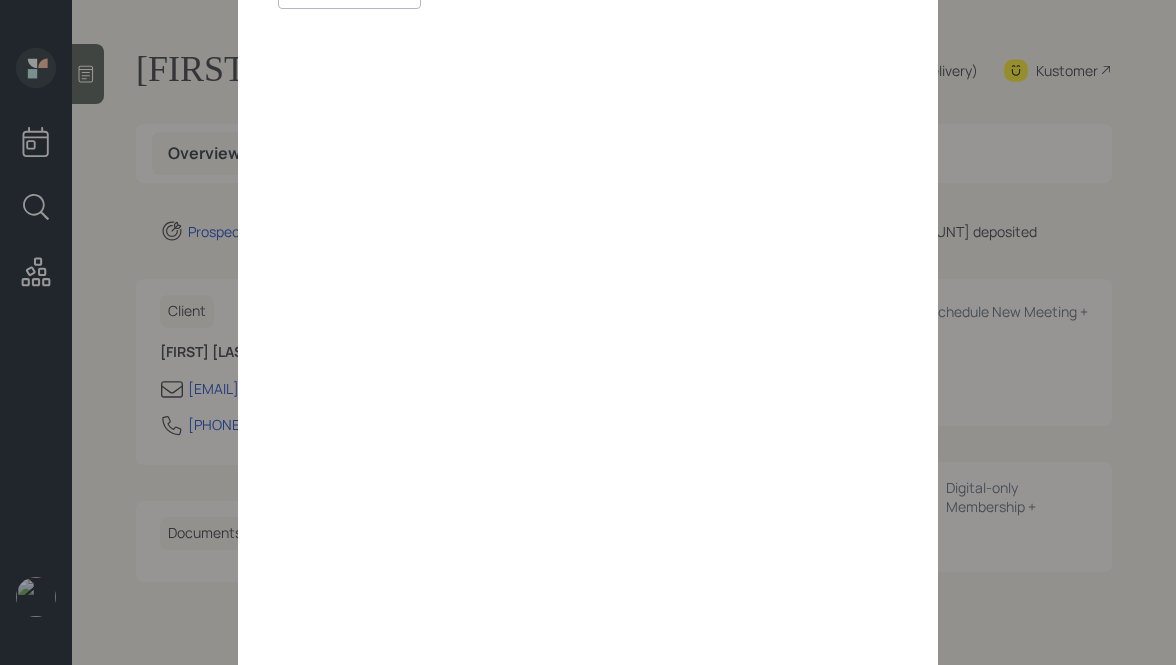 scroll, scrollTop: 0, scrollLeft: 0, axis: both 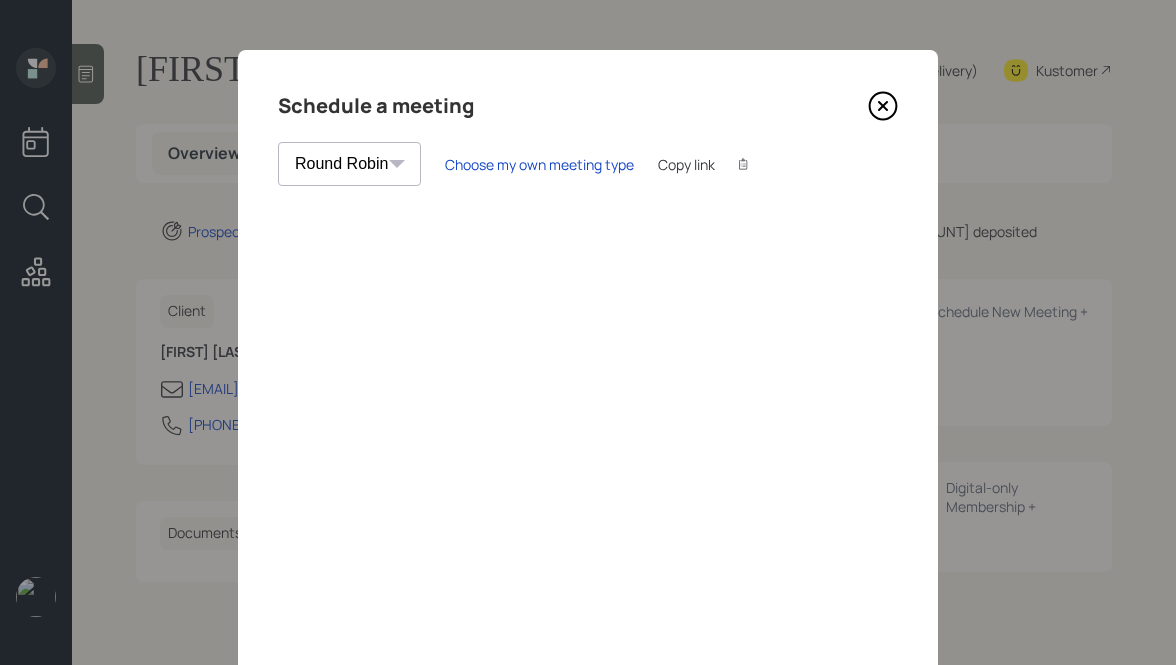 click at bounding box center (883, 106) 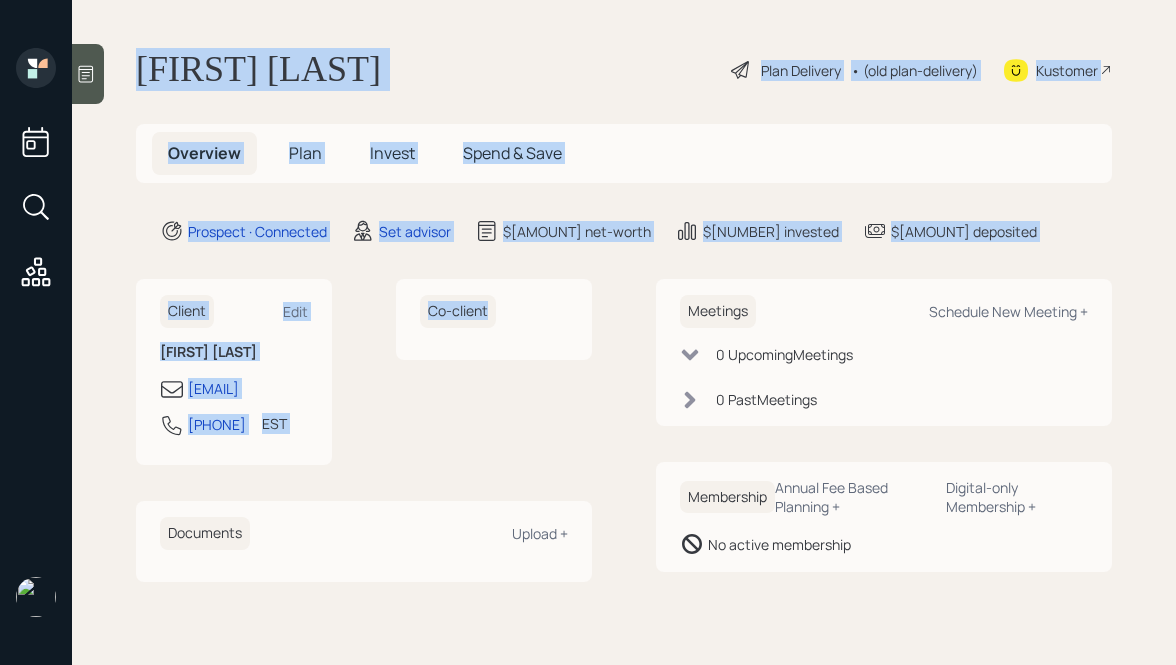 drag, startPoint x: 131, startPoint y: 64, endPoint x: 545, endPoint y: 424, distance: 548.63104 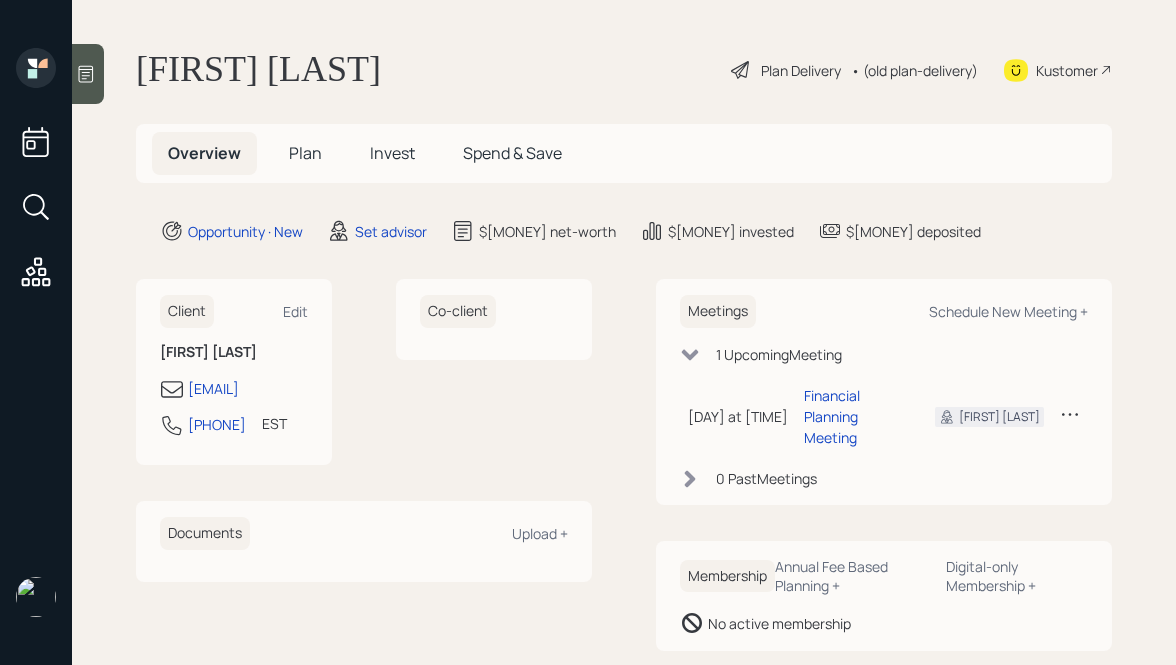 scroll, scrollTop: 0, scrollLeft: 0, axis: both 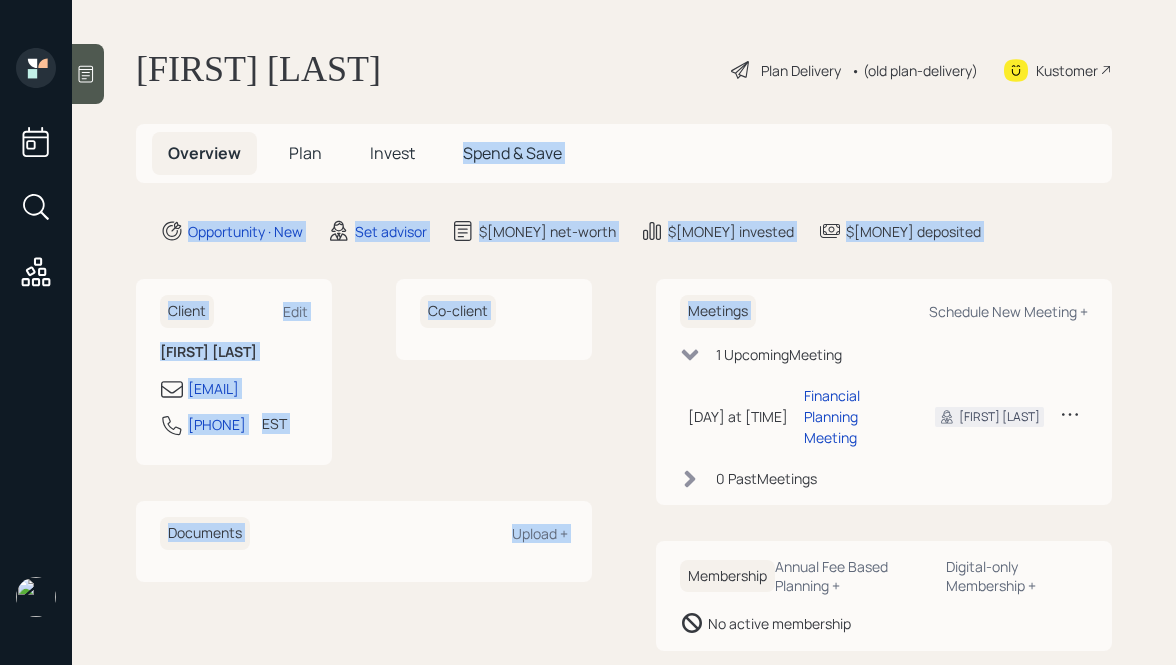 drag, startPoint x: 0, startPoint y: 0, endPoint x: 517, endPoint y: 52, distance: 519.6085 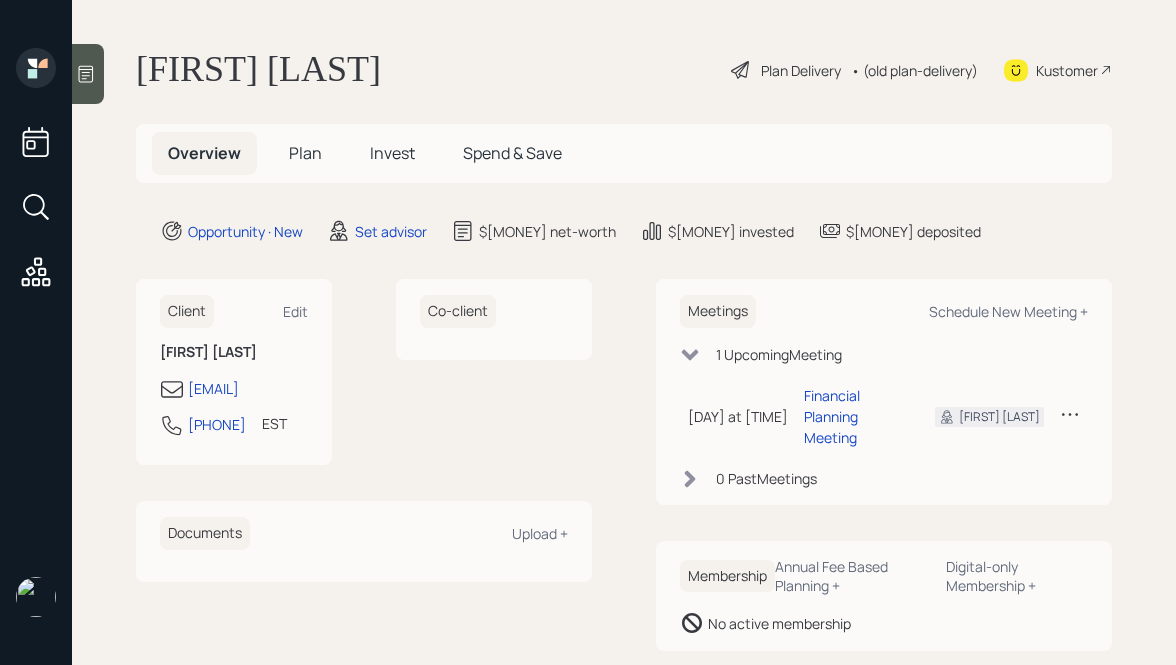 click on "[FIRST] [LAST] Plan Delivery • (old plan-delivery) Kustomer" at bounding box center (624, 70) 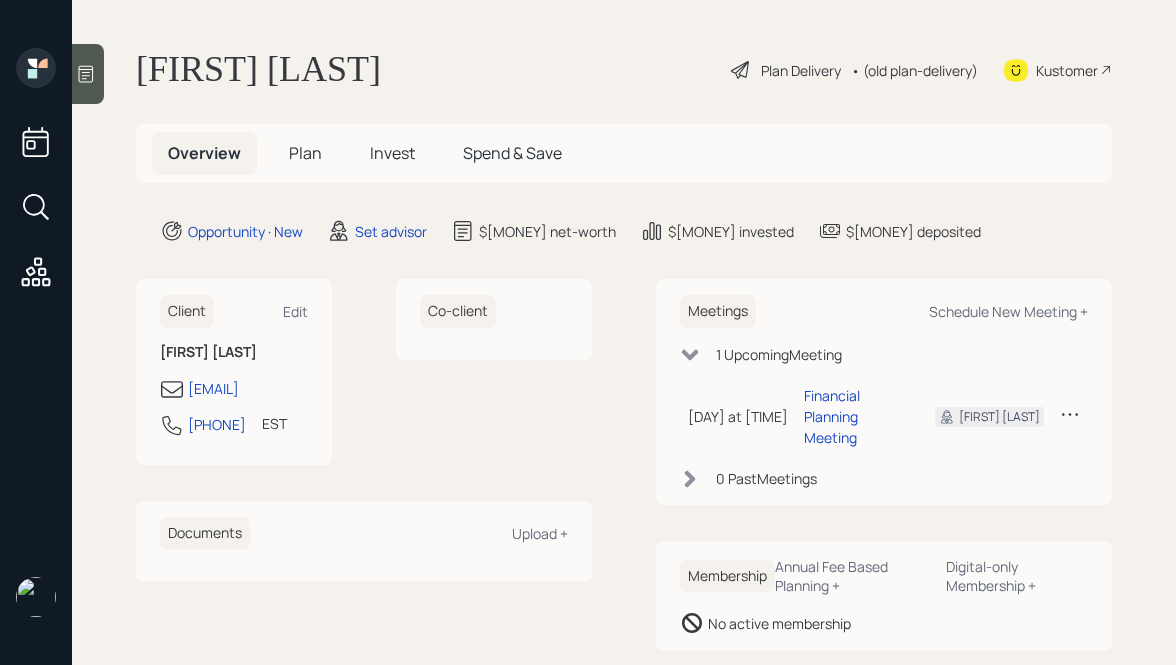 scroll, scrollTop: 34, scrollLeft: 0, axis: vertical 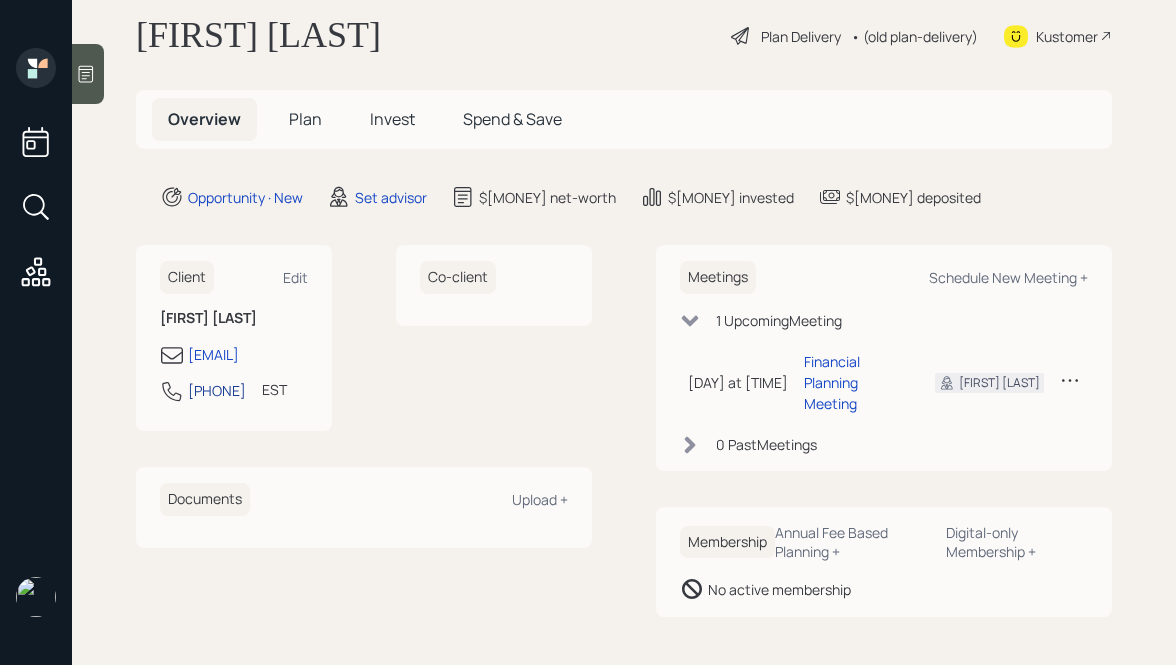 drag, startPoint x: 185, startPoint y: 381, endPoint x: 222, endPoint y: 410, distance: 47.010635 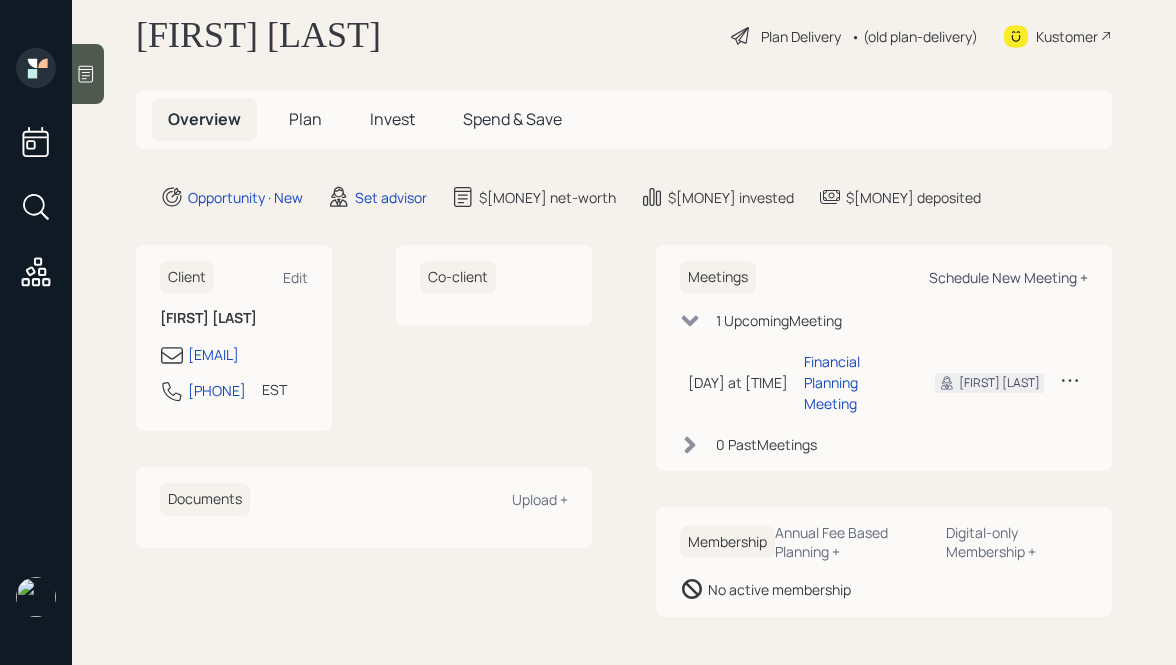 click on "Schedule New Meeting +" at bounding box center [295, 277] 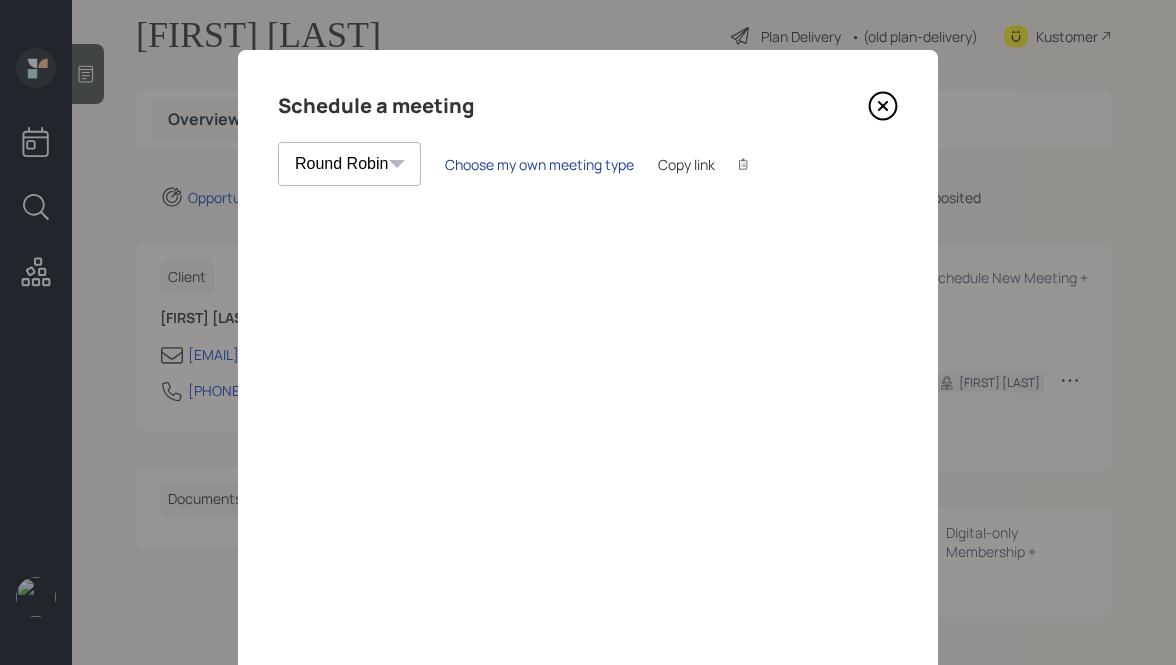 click on "Choose my own meeting type" at bounding box center [539, 164] 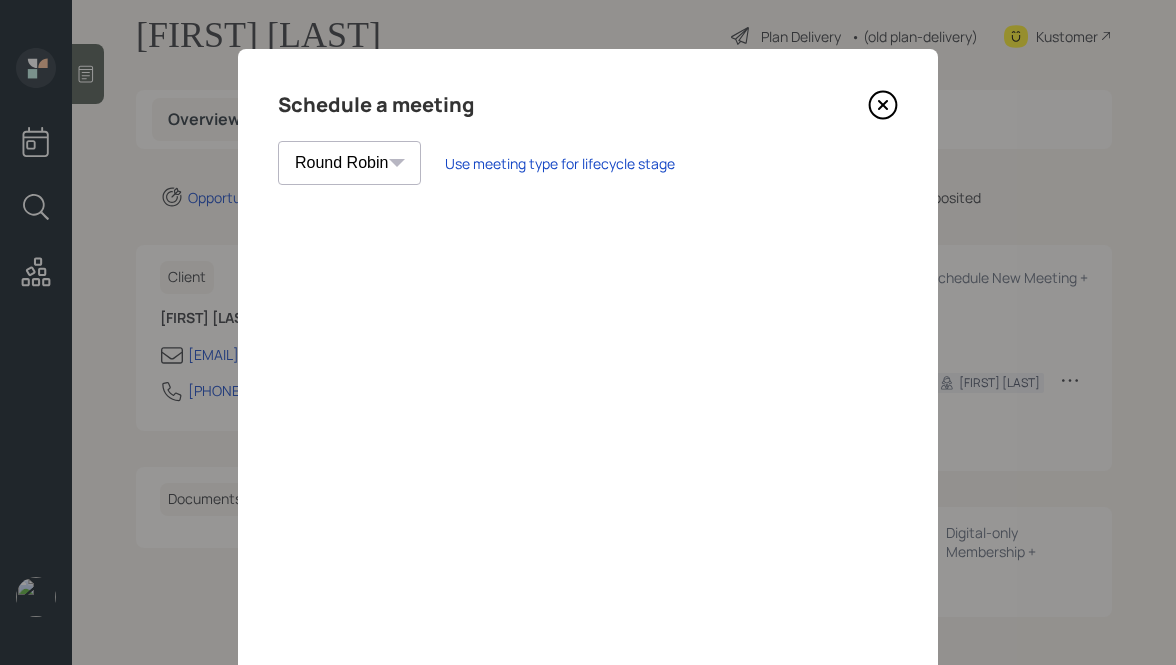 scroll, scrollTop: 0, scrollLeft: 0, axis: both 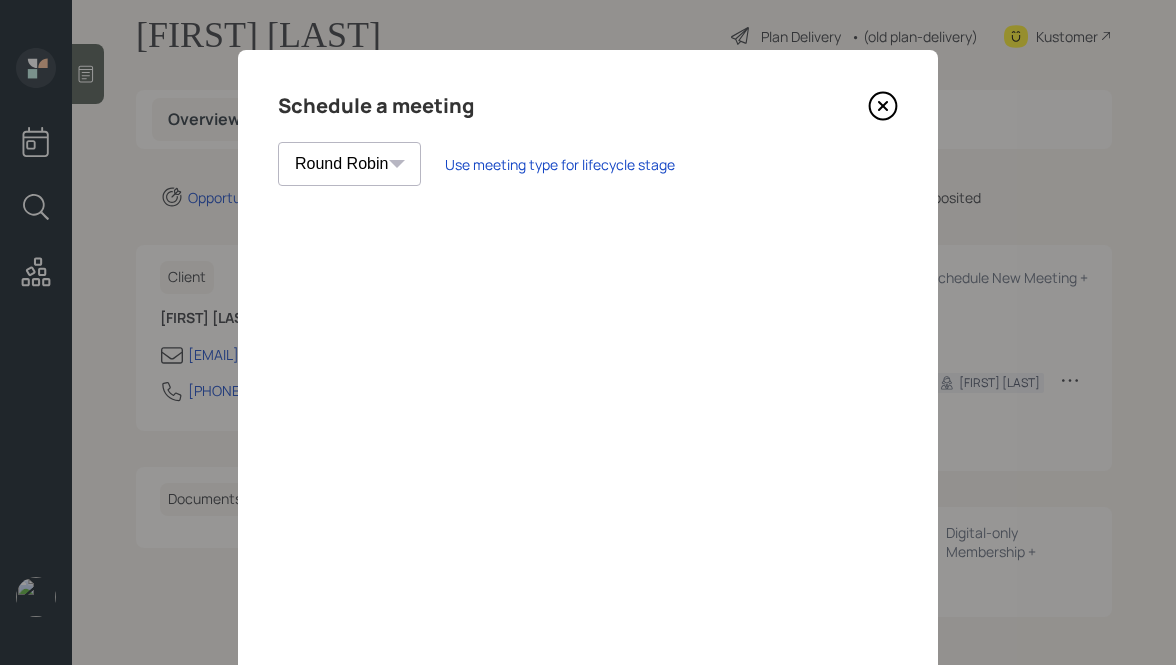click at bounding box center [883, 106] 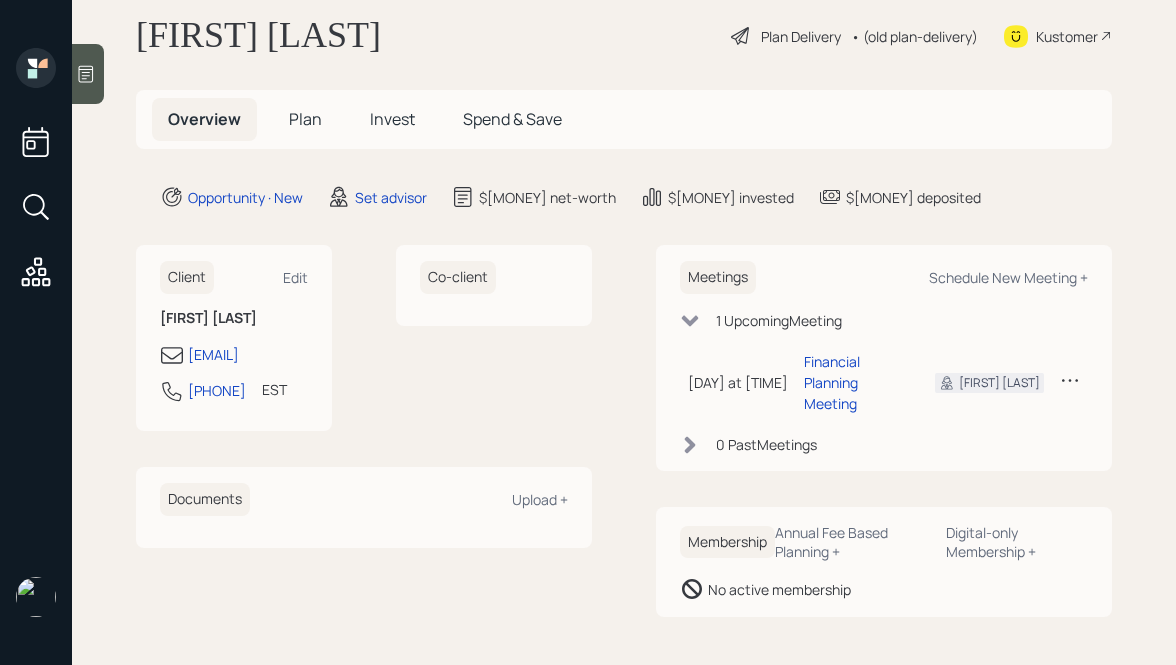 scroll, scrollTop: 0, scrollLeft: 0, axis: both 